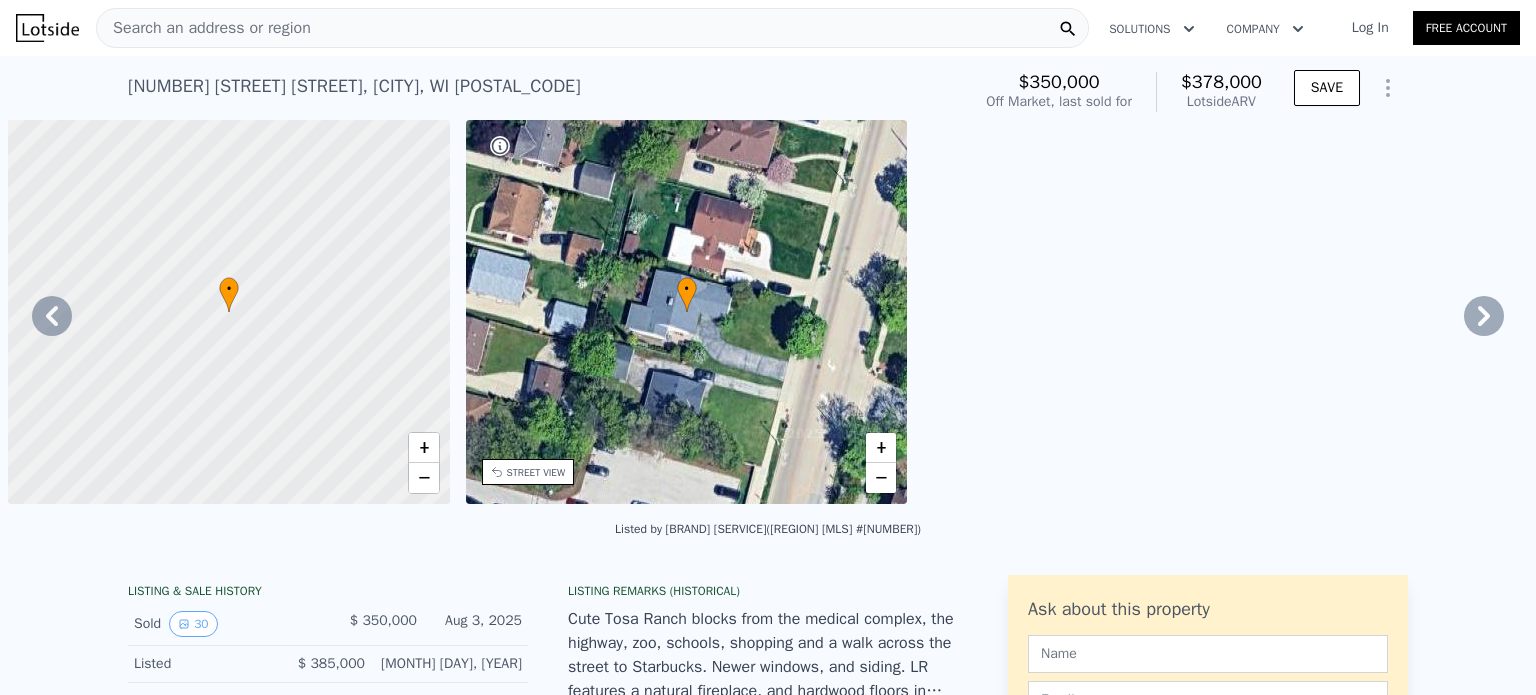 scroll, scrollTop: 0, scrollLeft: 0, axis: both 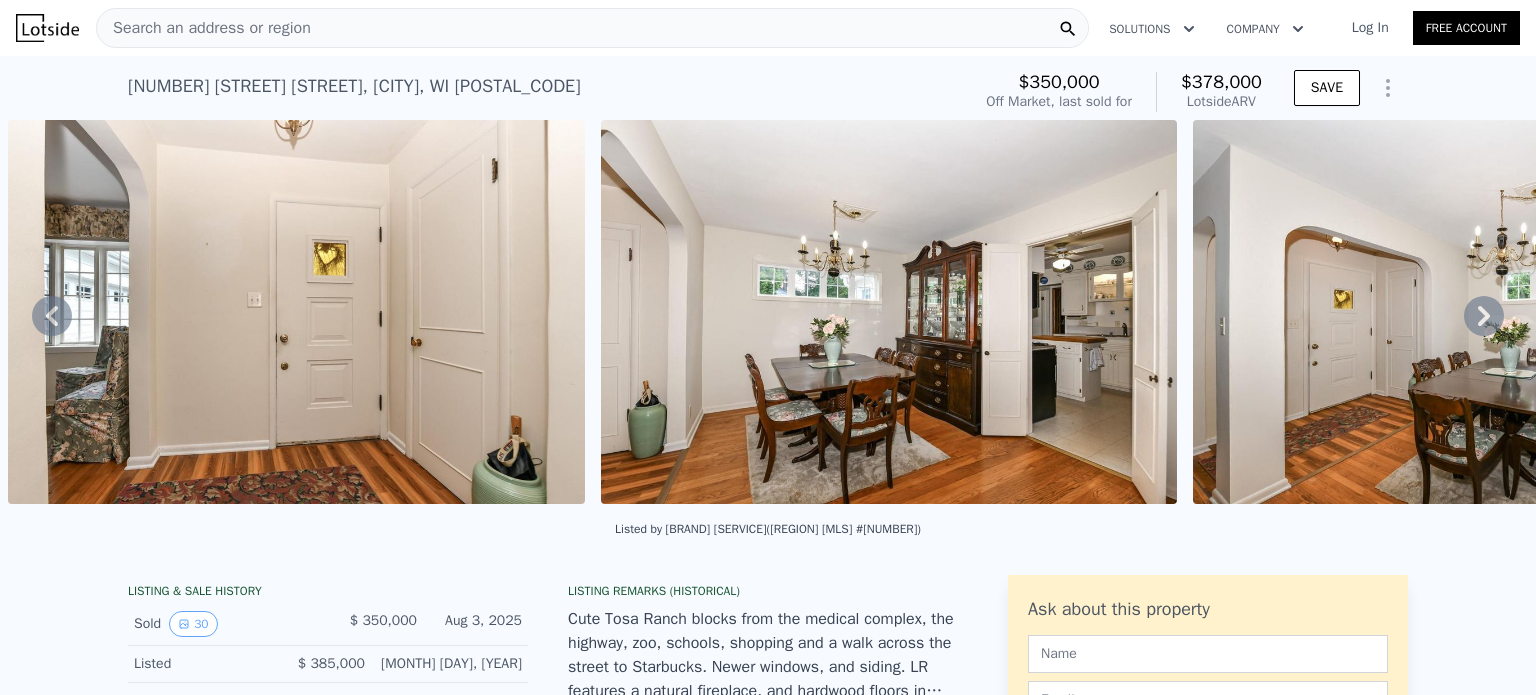 click on "Search an address or region" at bounding box center (592, 28) 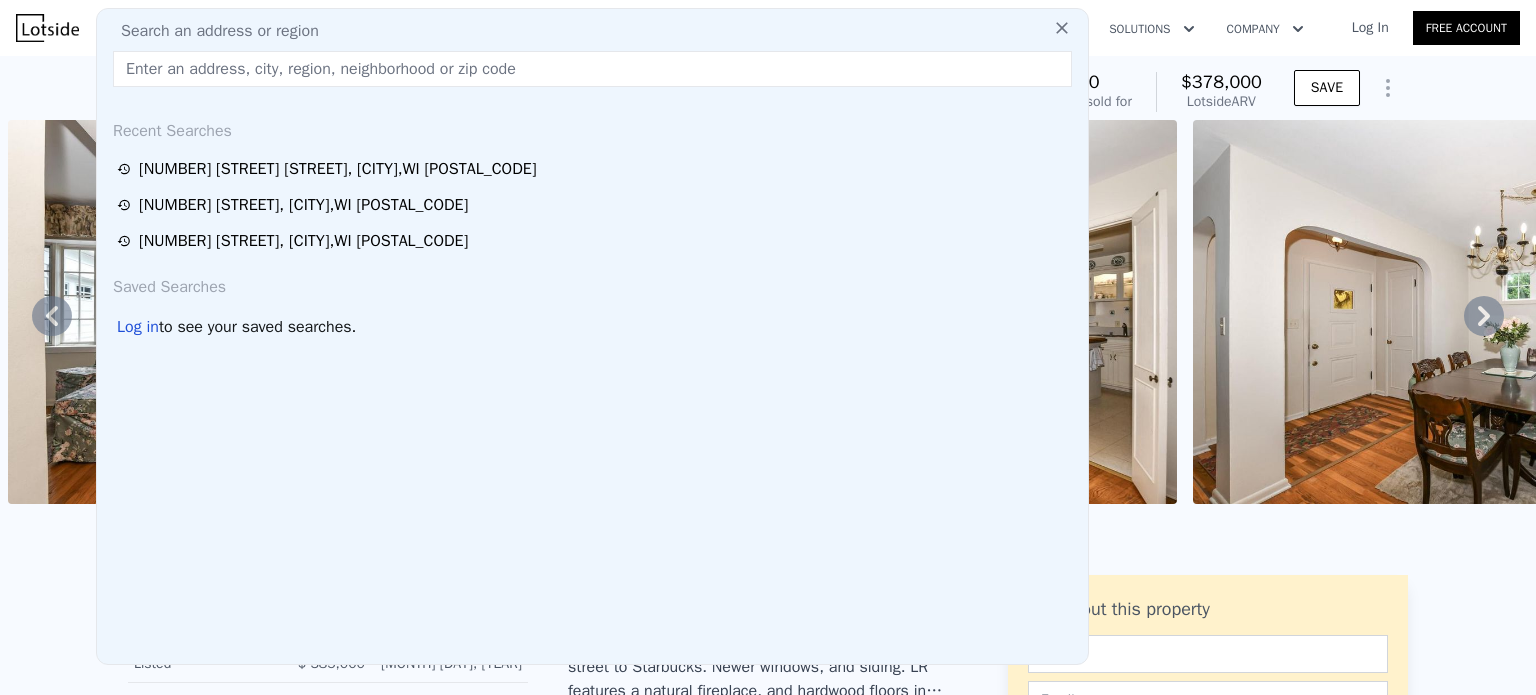 click at bounding box center [592, 69] 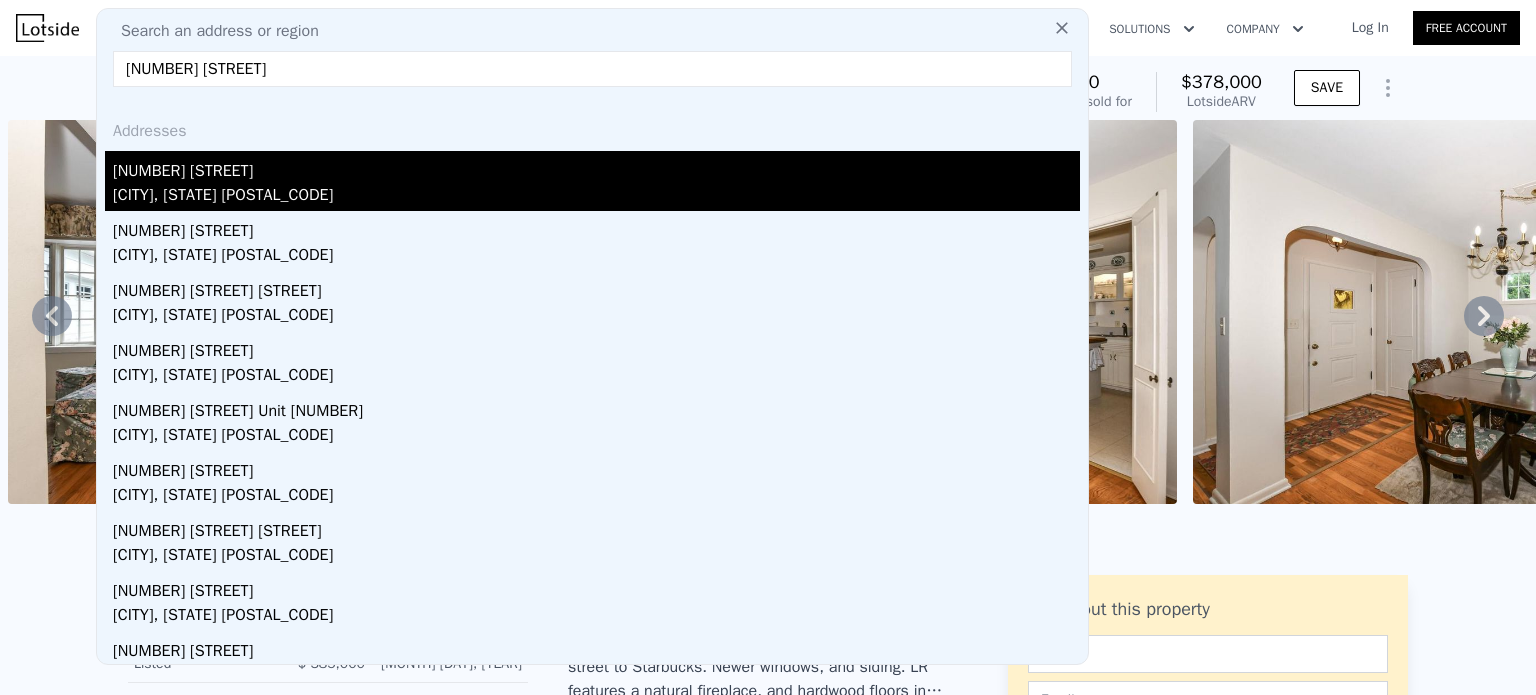 type on "[NUMBER] [STREET]" 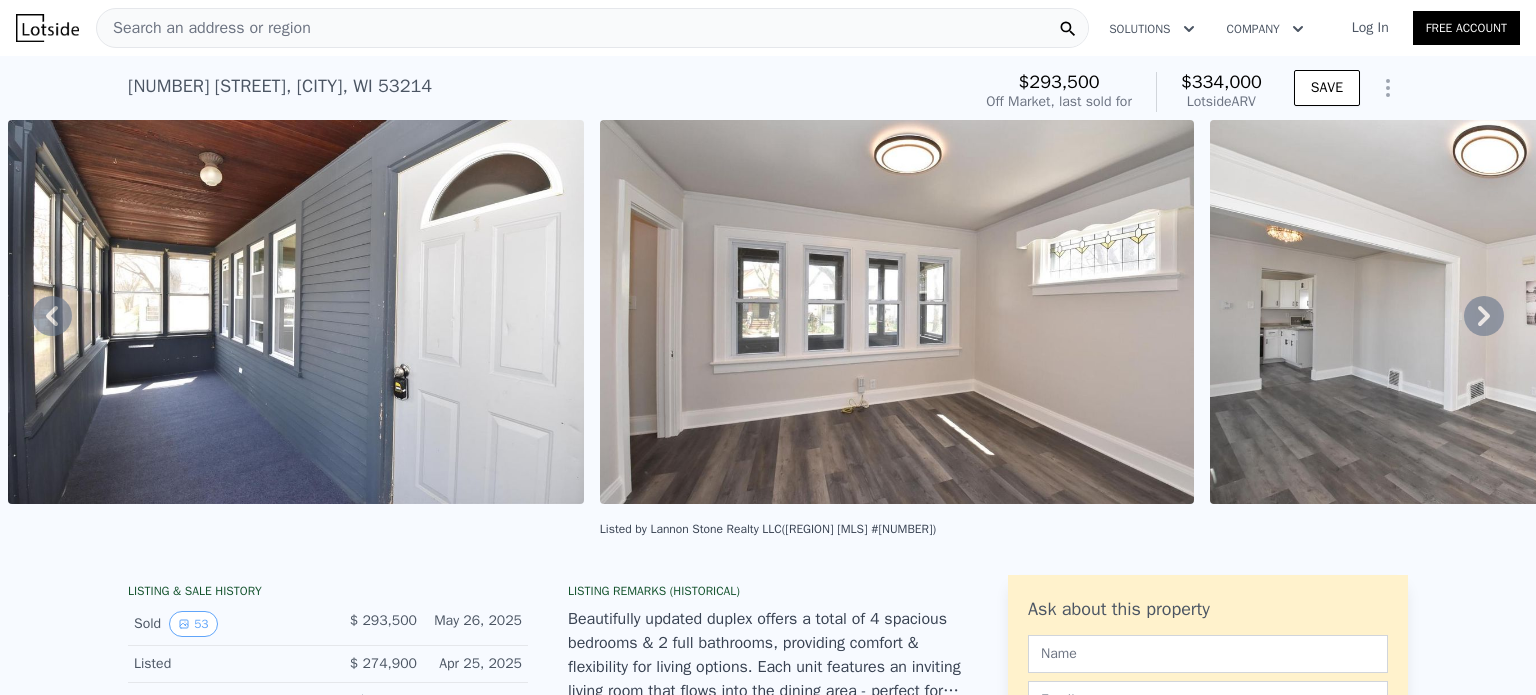 click 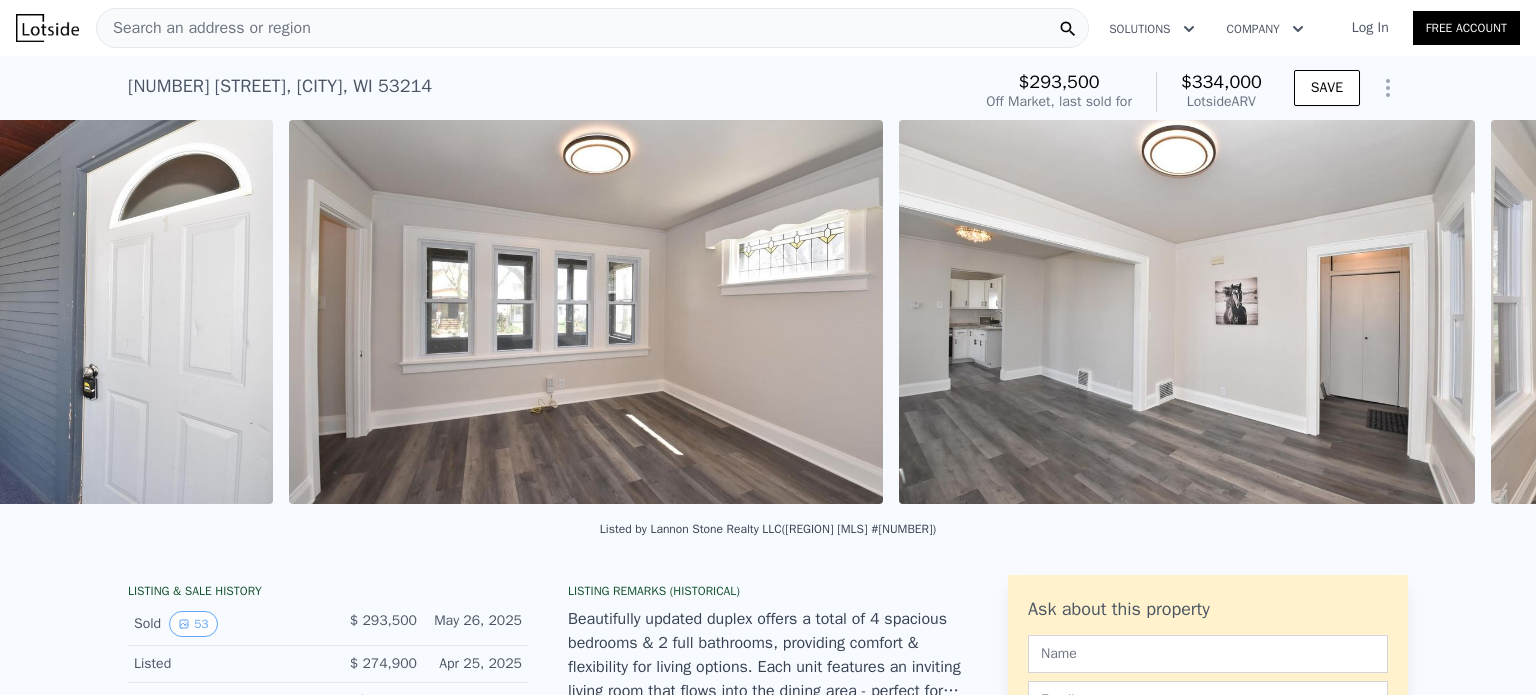 scroll, scrollTop: 0, scrollLeft: 3795, axis: horizontal 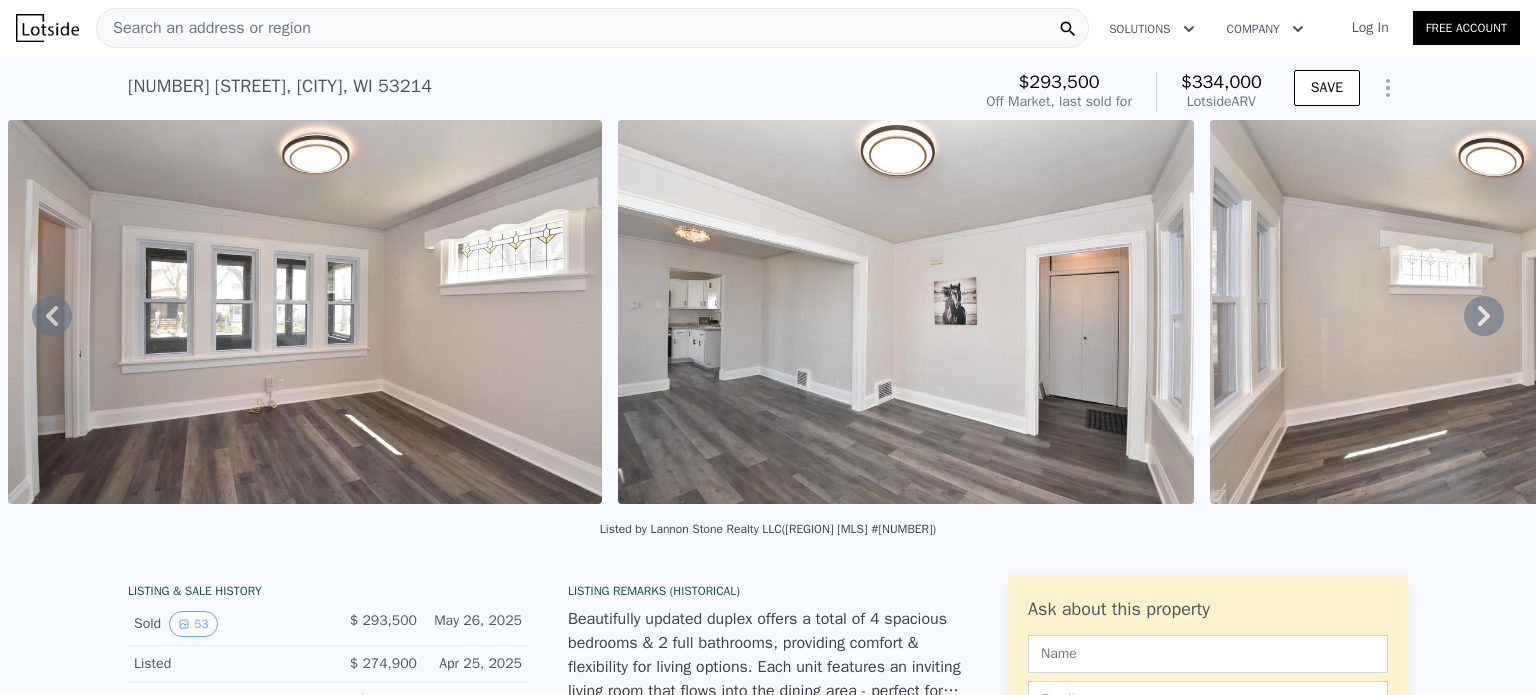 click 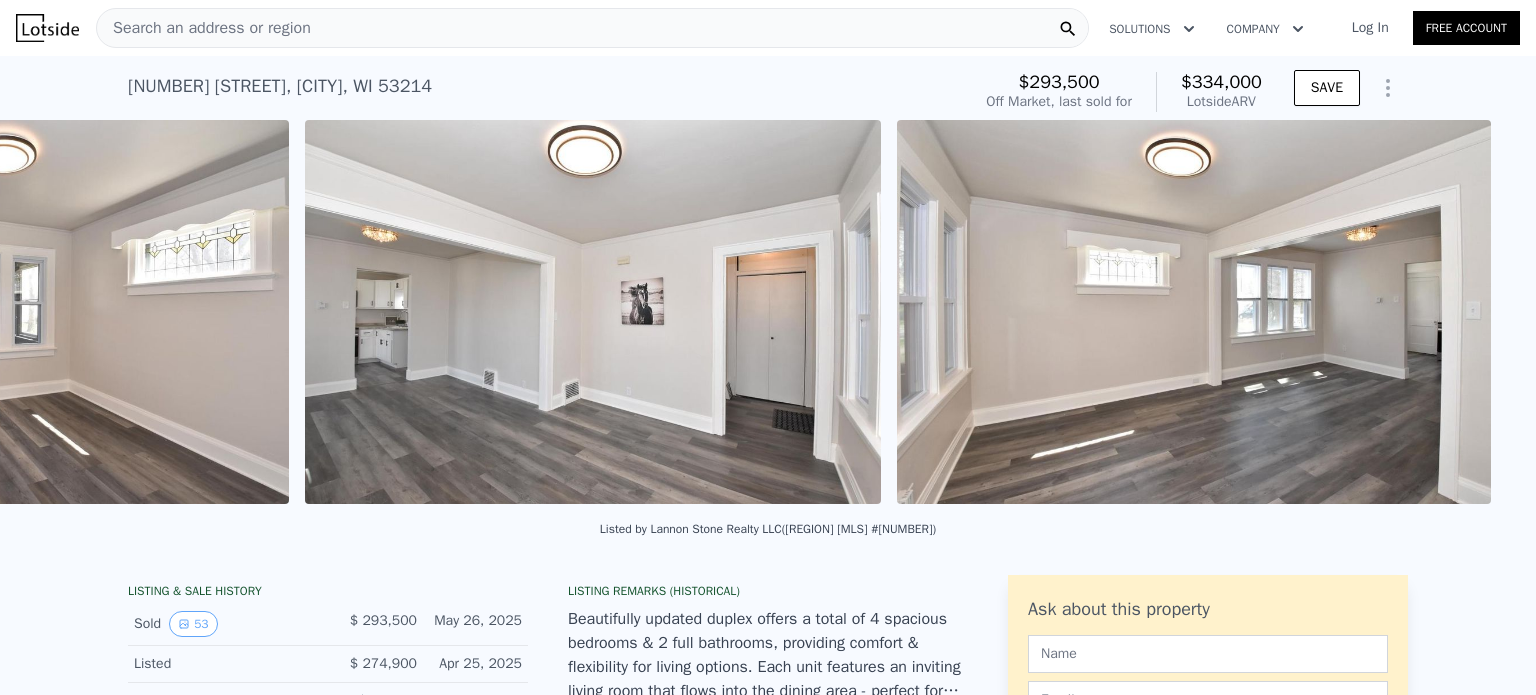 scroll, scrollTop: 0, scrollLeft: 4404, axis: horizontal 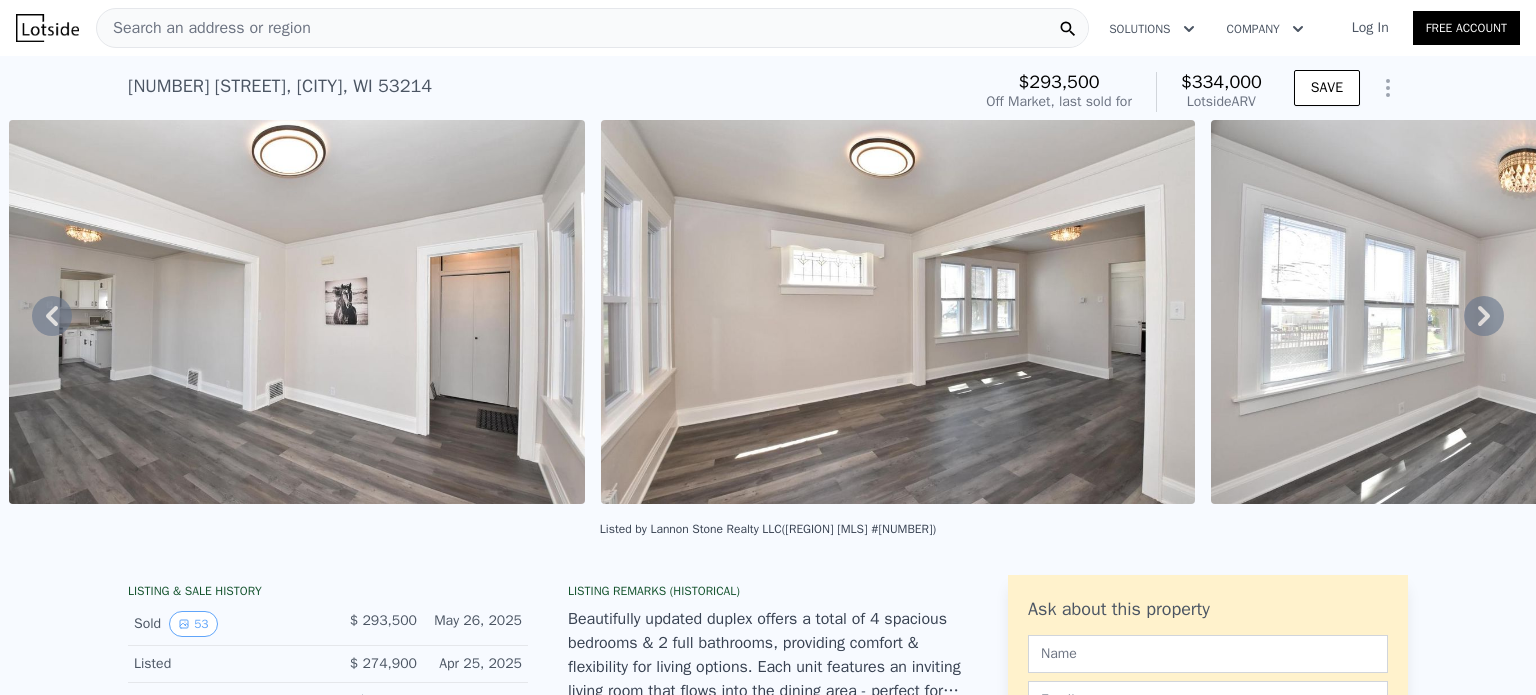 click at bounding box center (898, 312) 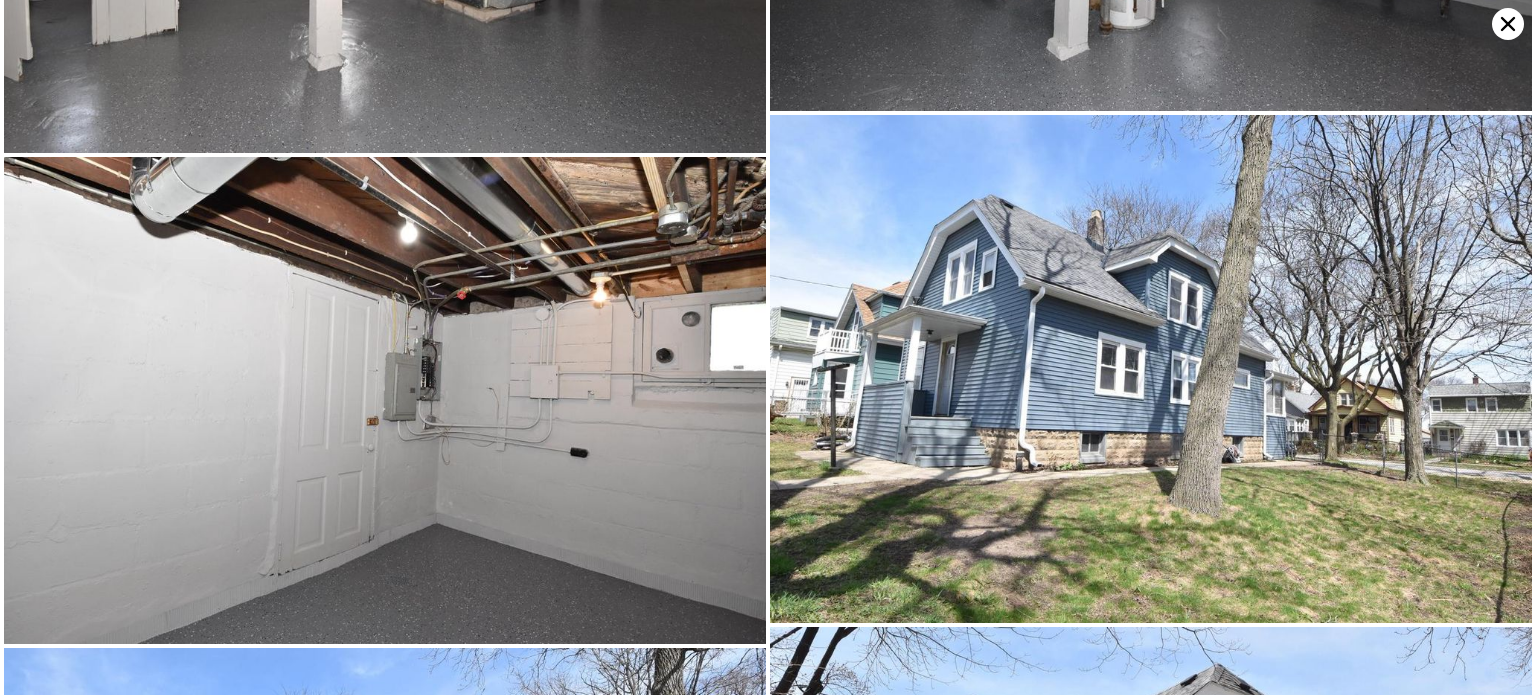 scroll, scrollTop: 11444, scrollLeft: 0, axis: vertical 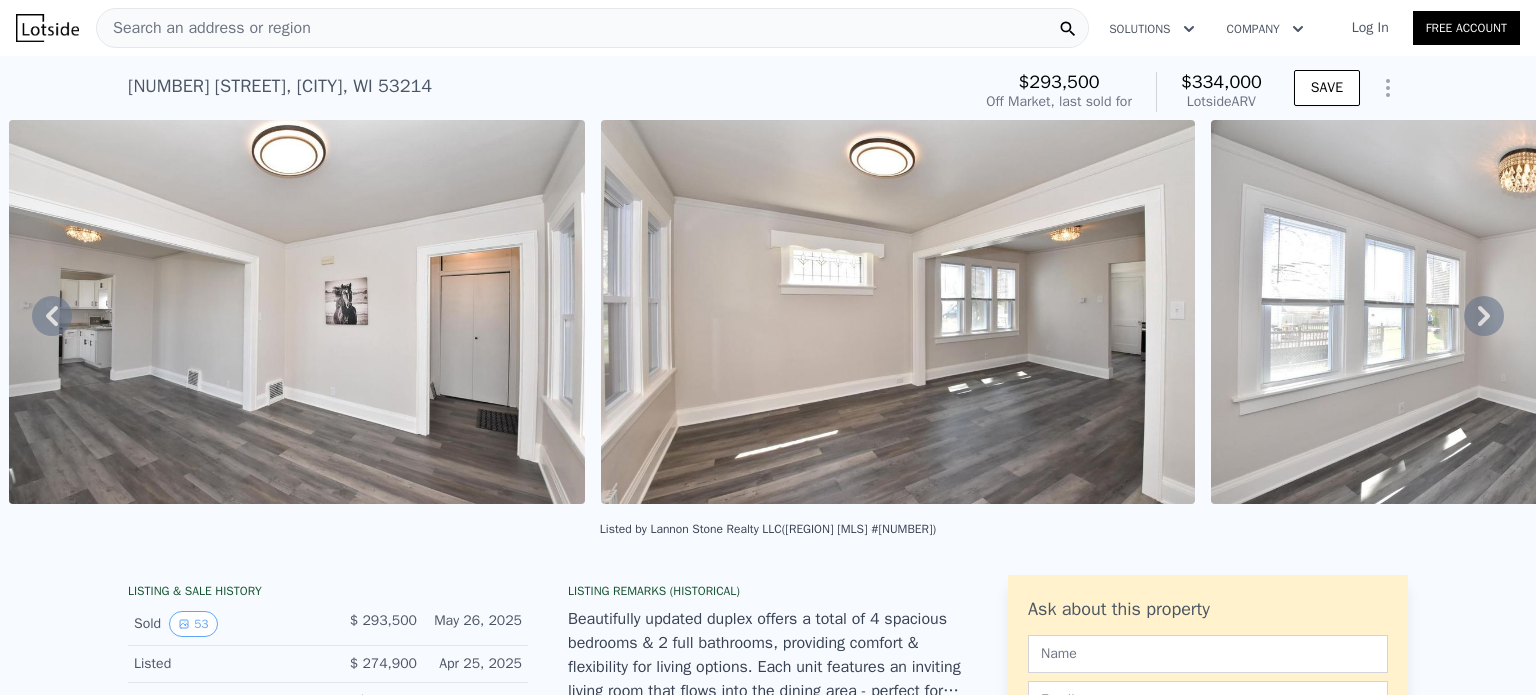 type on "2" 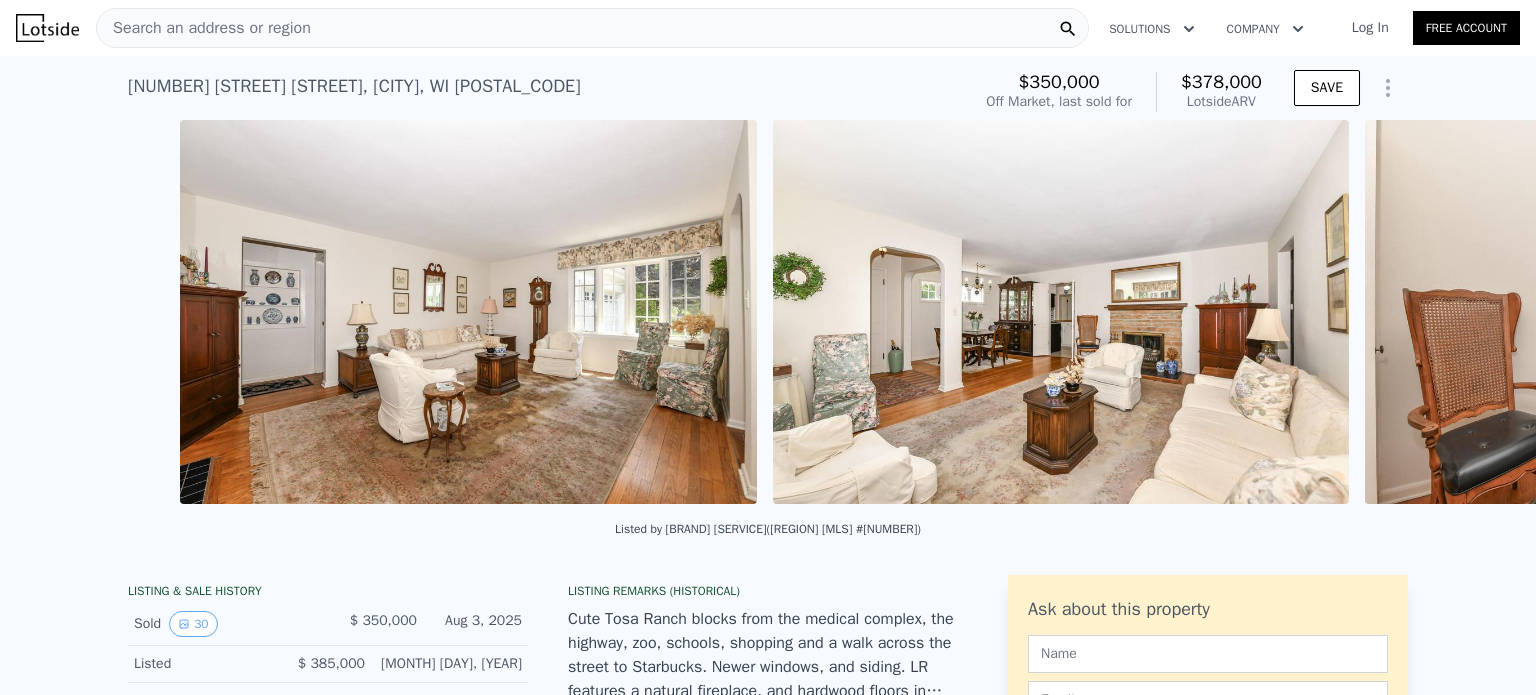 scroll, scrollTop: 0, scrollLeft: 4576, axis: horizontal 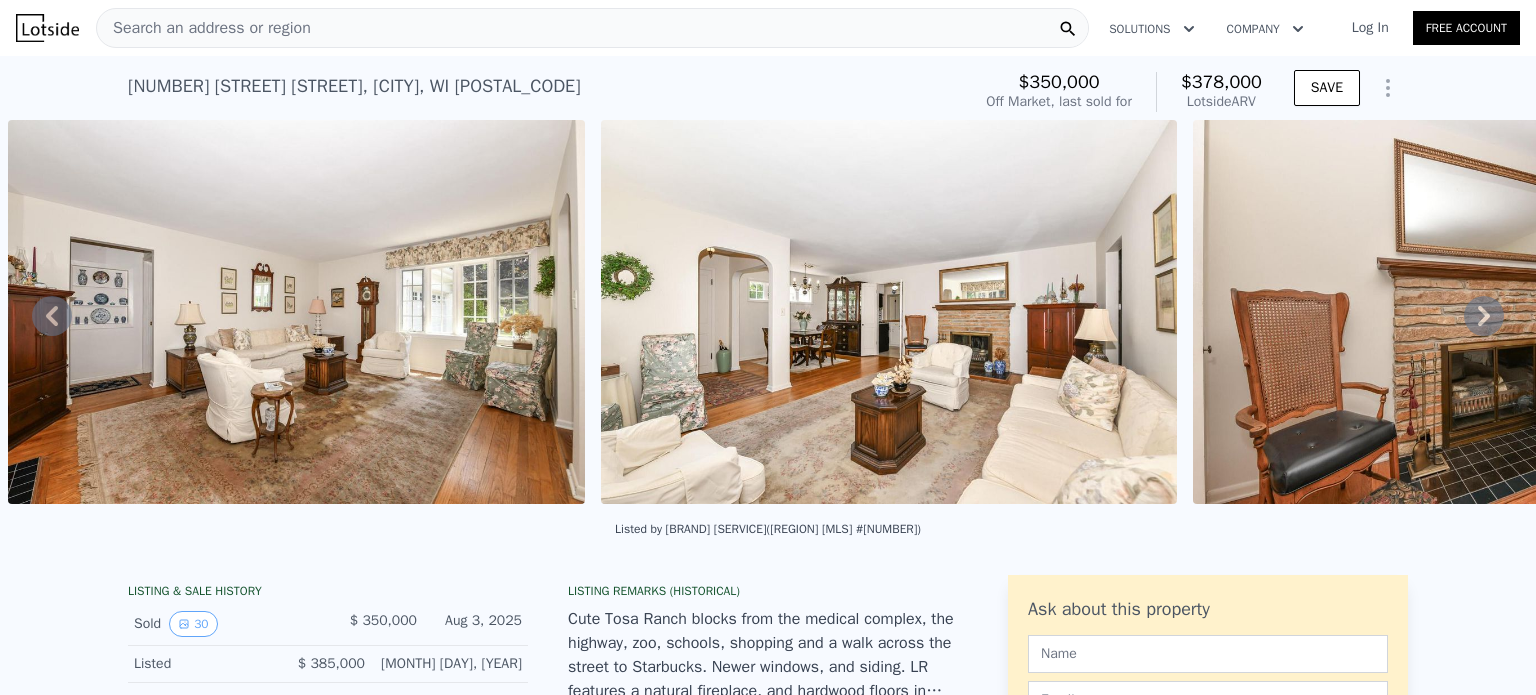 click on "Search an address or region" at bounding box center (592, 28) 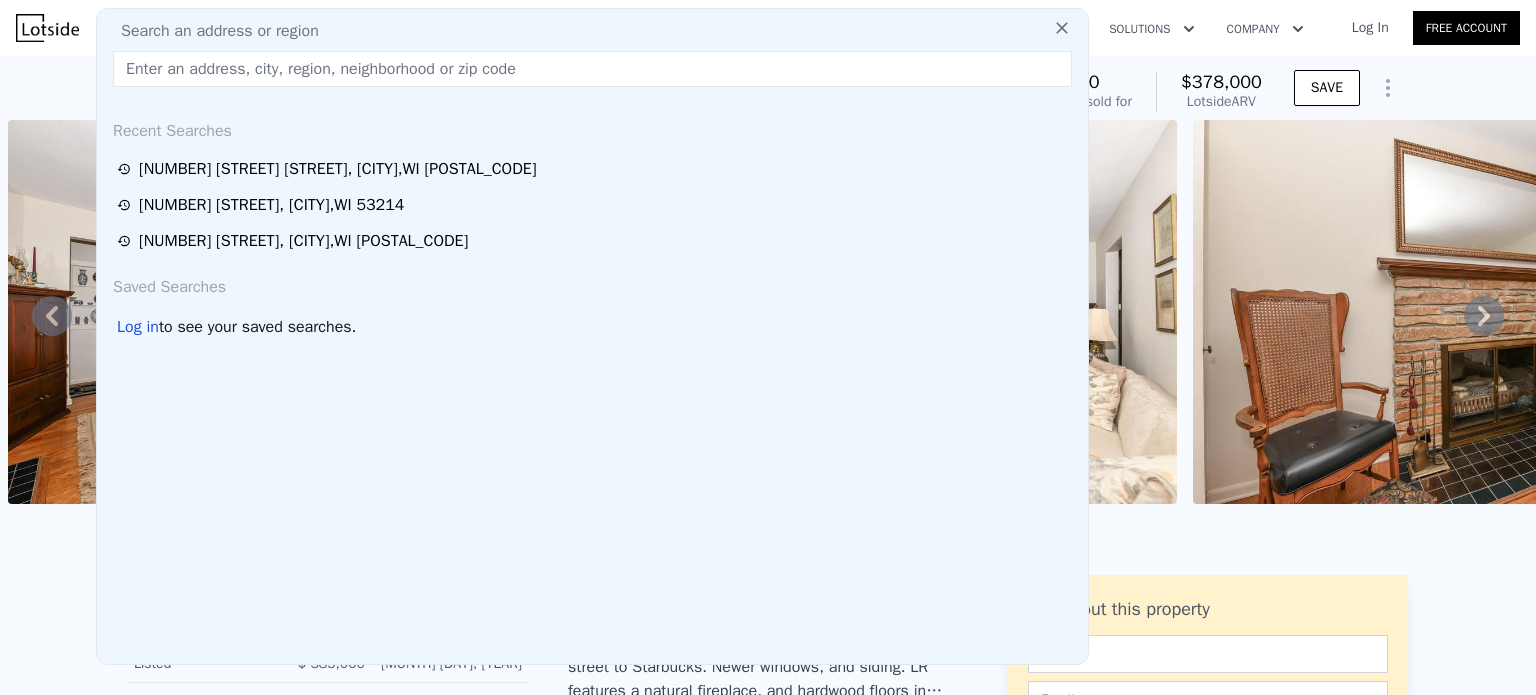 click at bounding box center [592, 69] 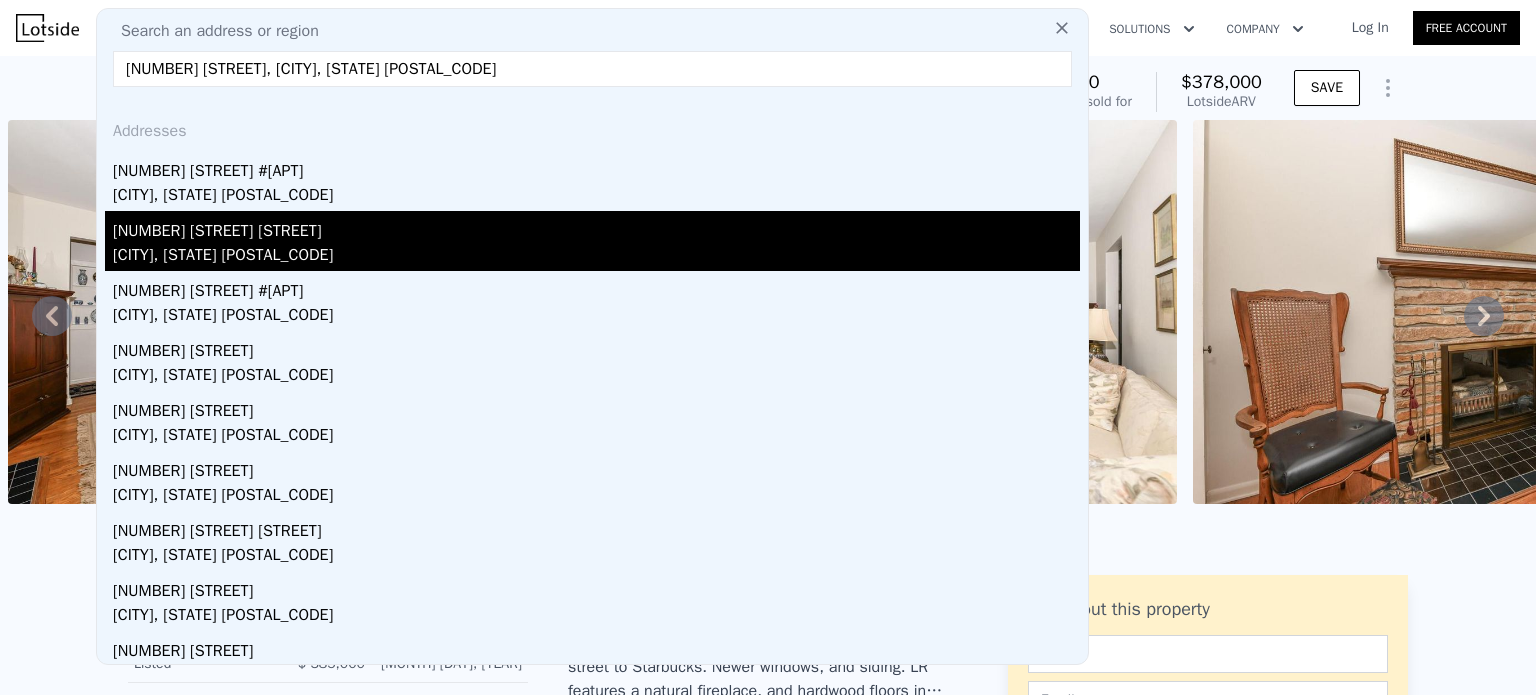 type on "[NUMBER] [STREET], [CITY], [STATE] [POSTAL_CODE]" 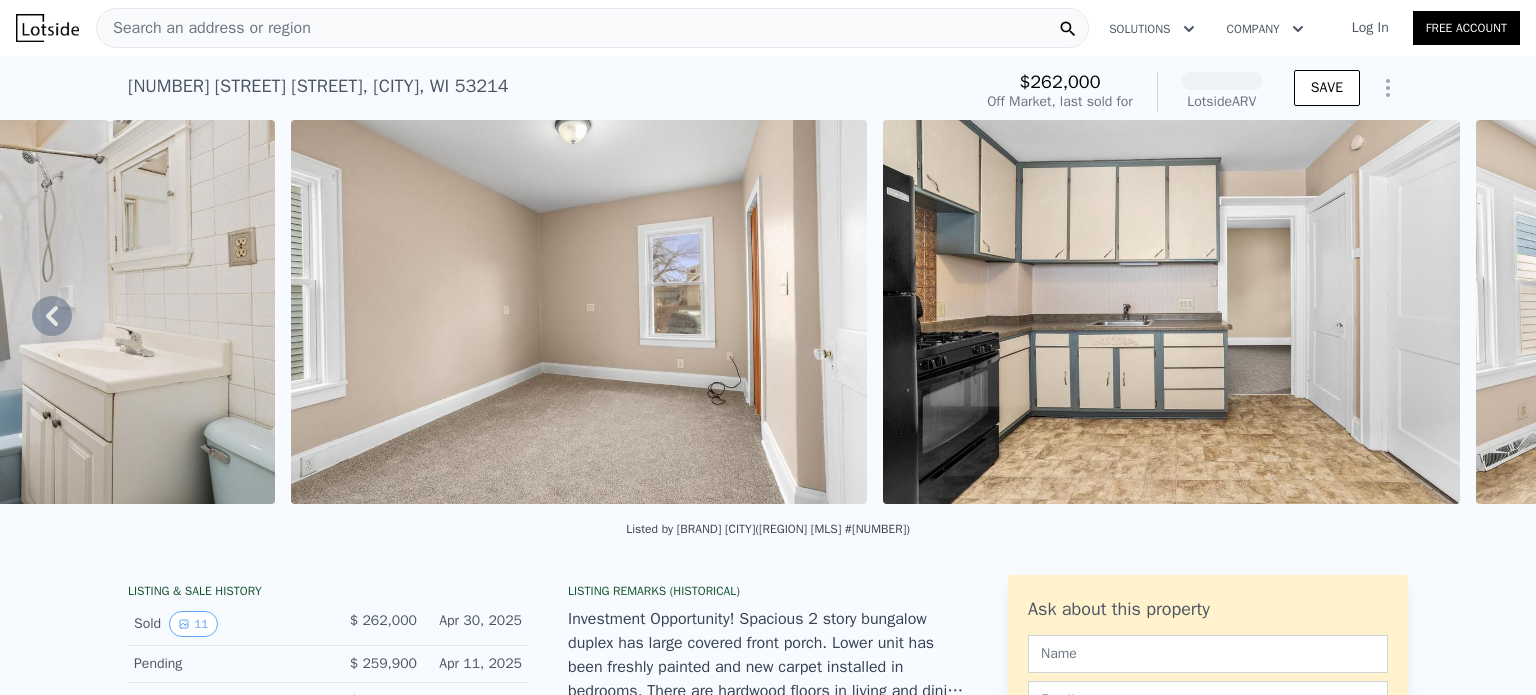scroll, scrollTop: 0, scrollLeft: 4711, axis: horizontal 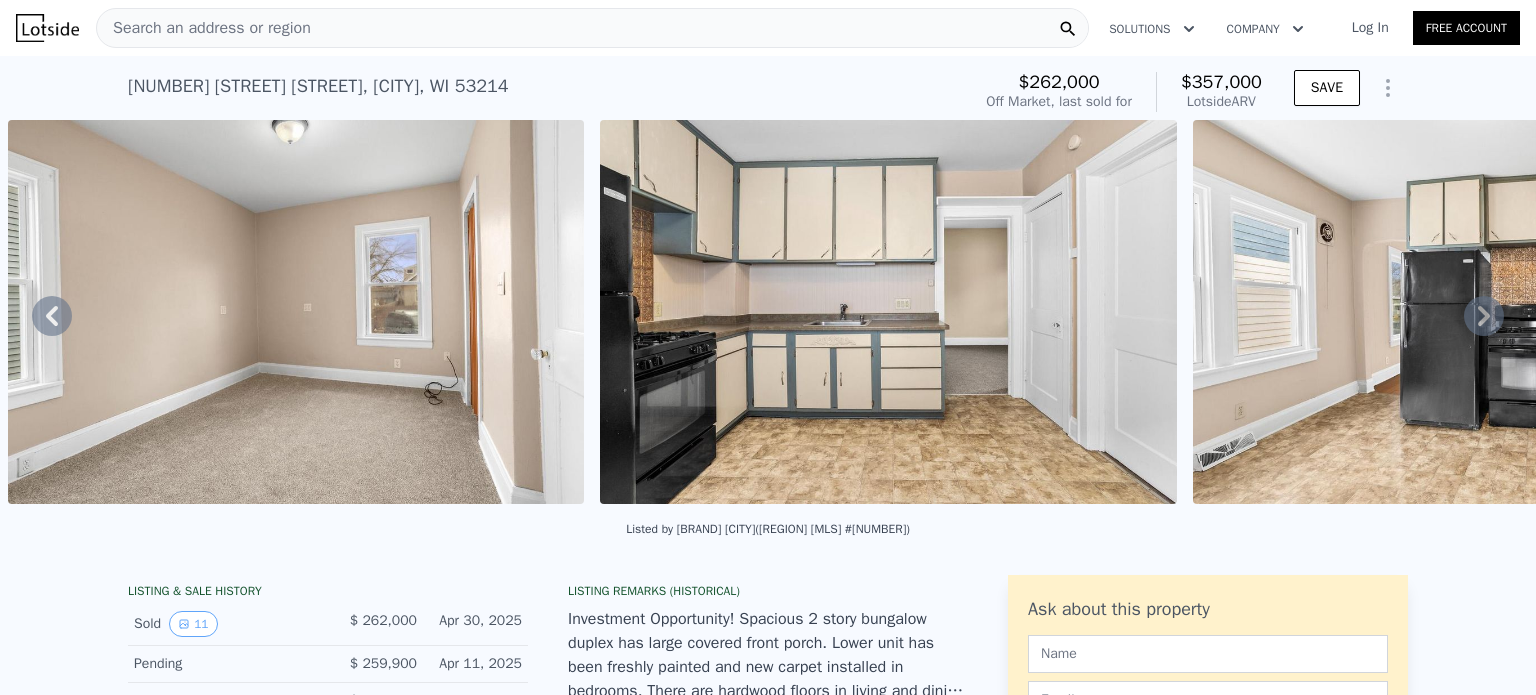 click at bounding box center [888, 312] 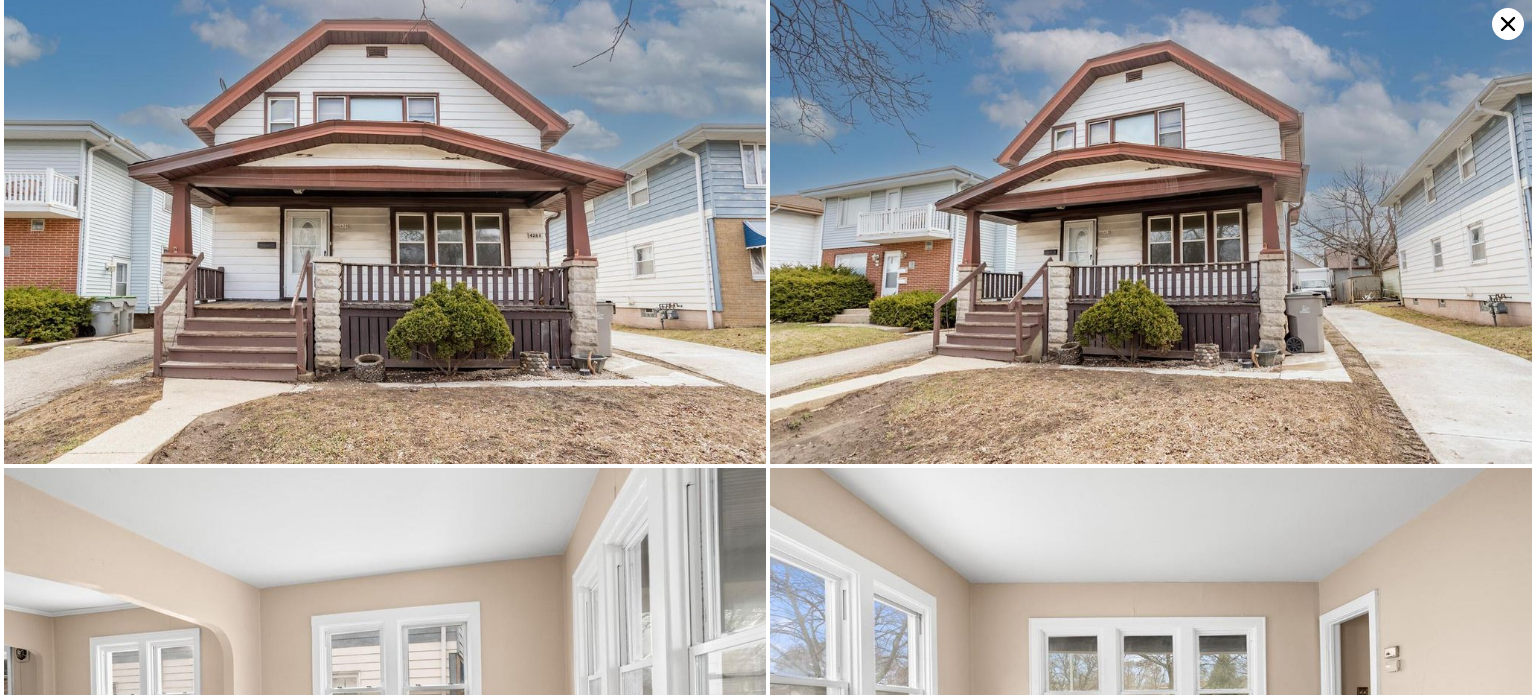 scroll, scrollTop: 0, scrollLeft: 0, axis: both 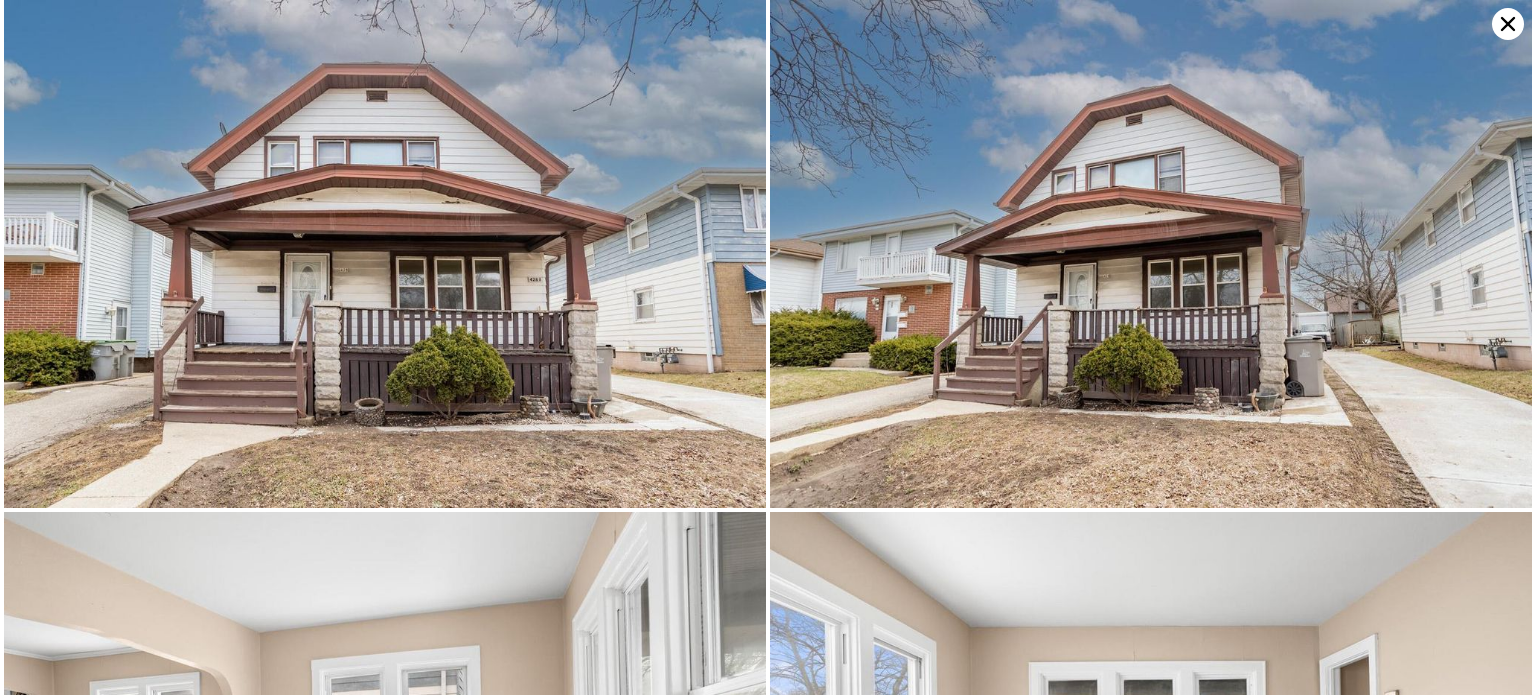 click 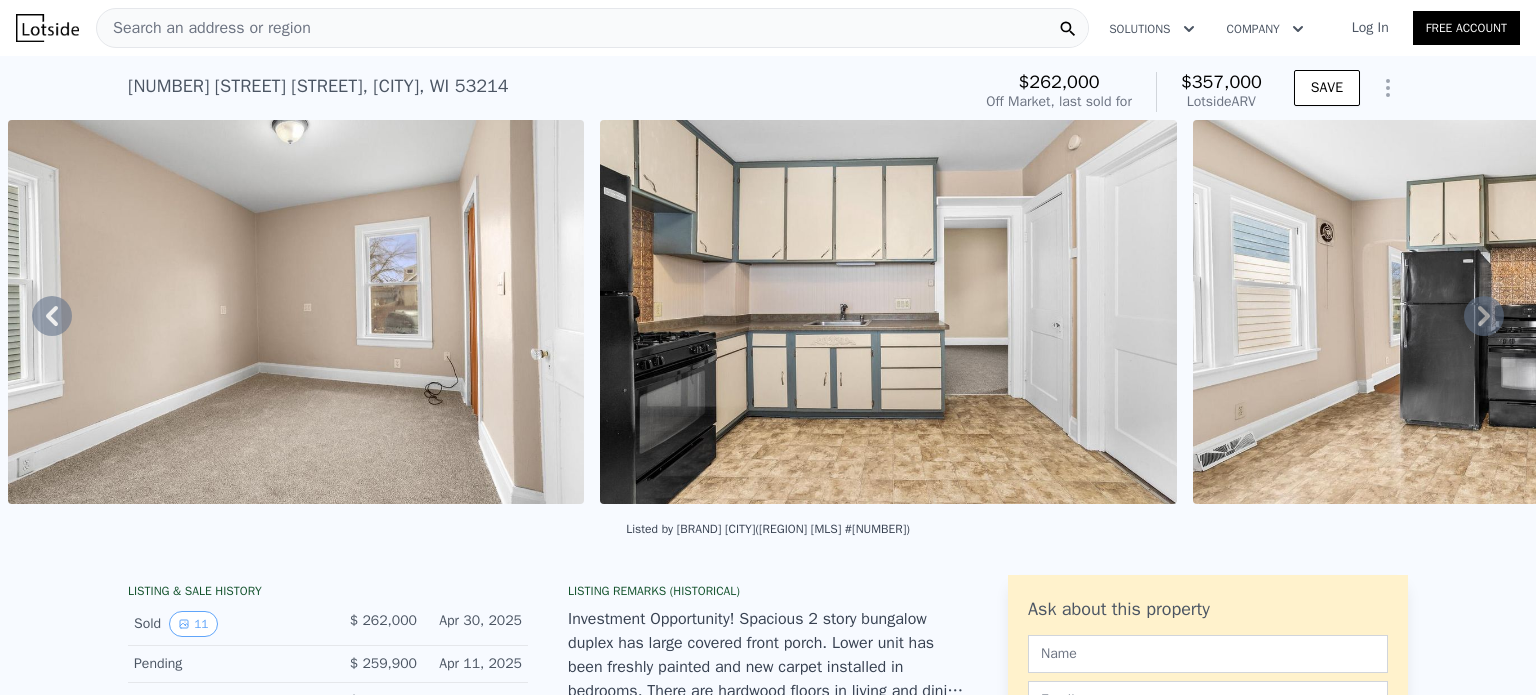 click 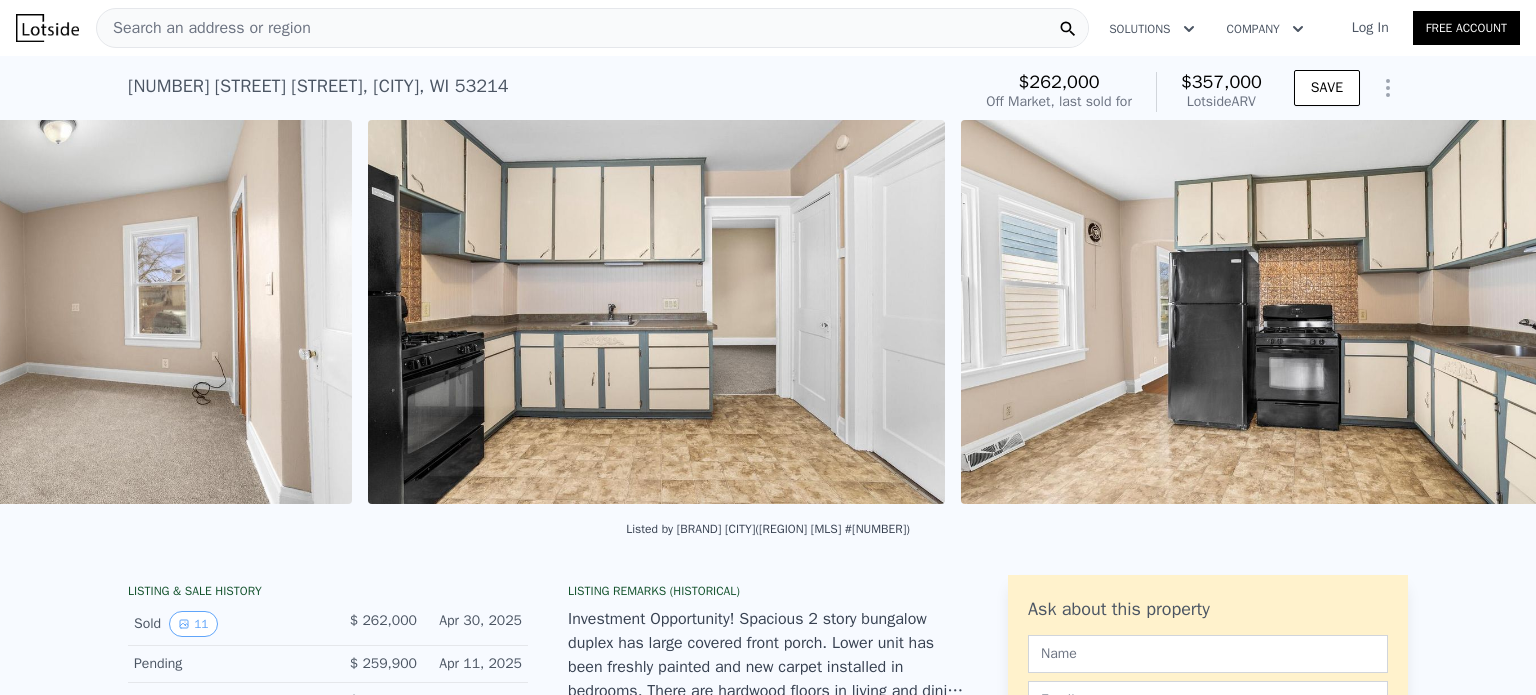 scroll, scrollTop: 0, scrollLeft: 4968, axis: horizontal 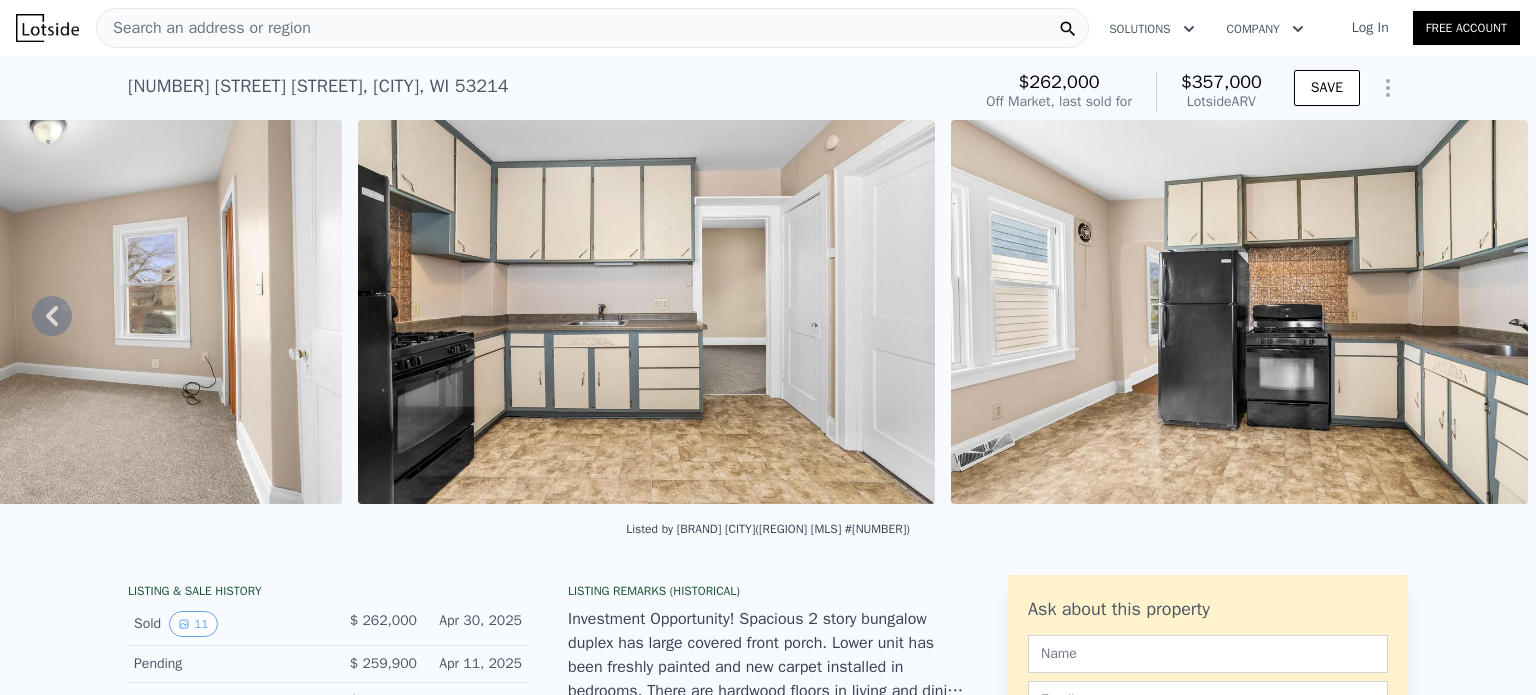 click at bounding box center [646, 312] 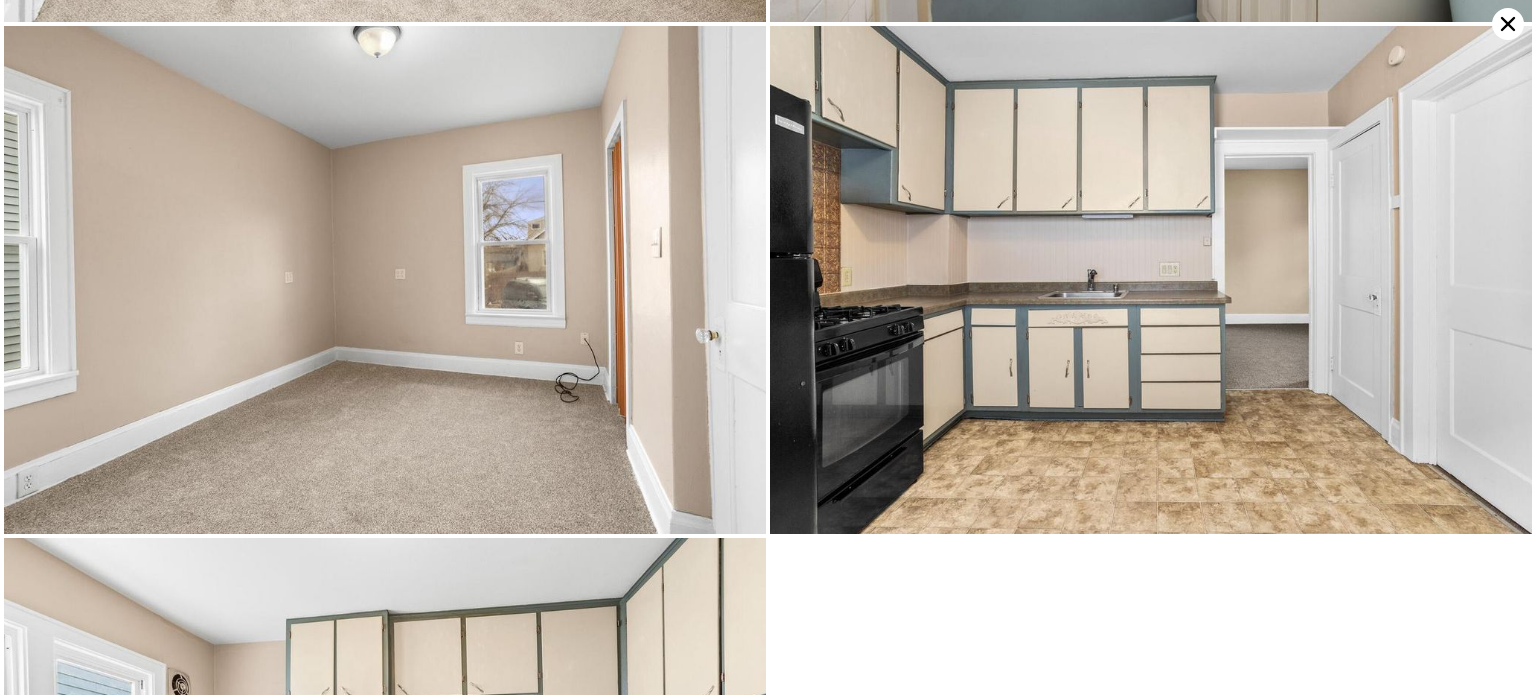 scroll, scrollTop: 2025, scrollLeft: 0, axis: vertical 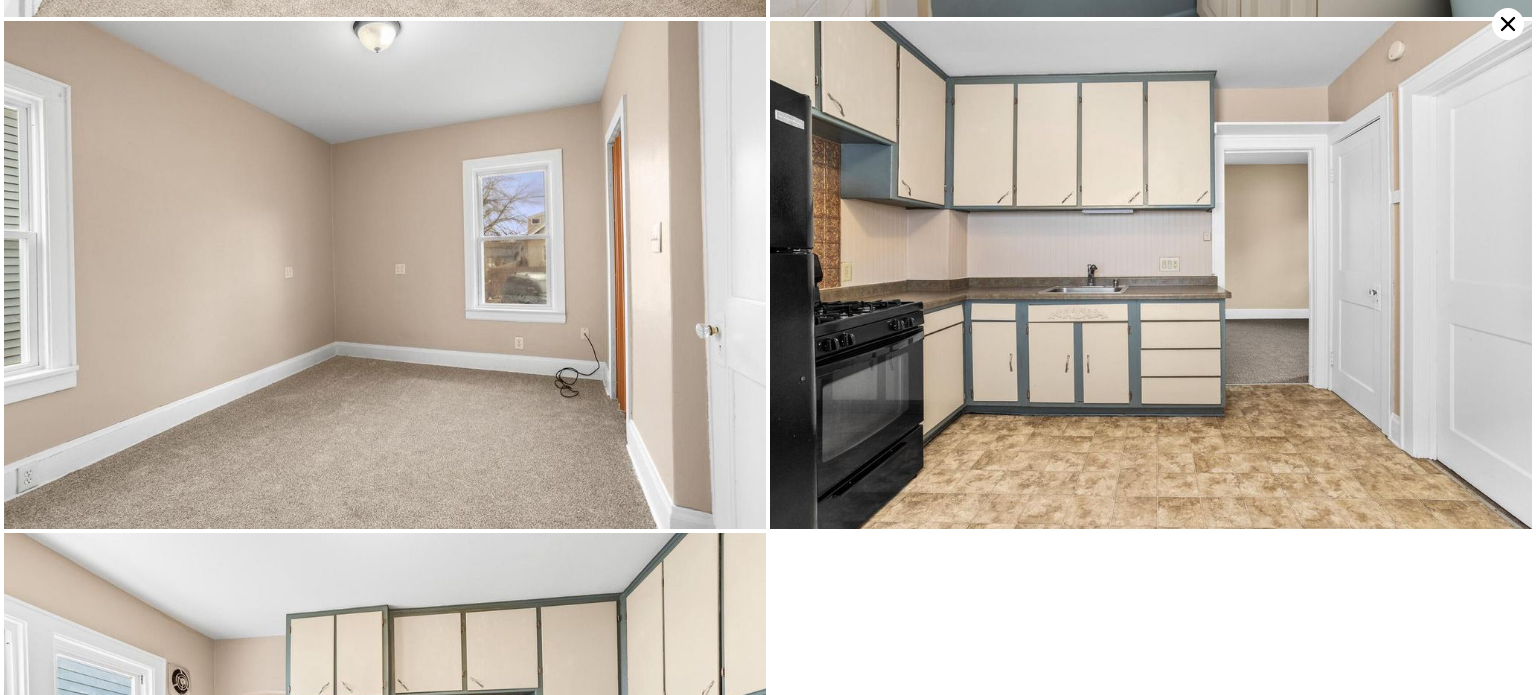 click 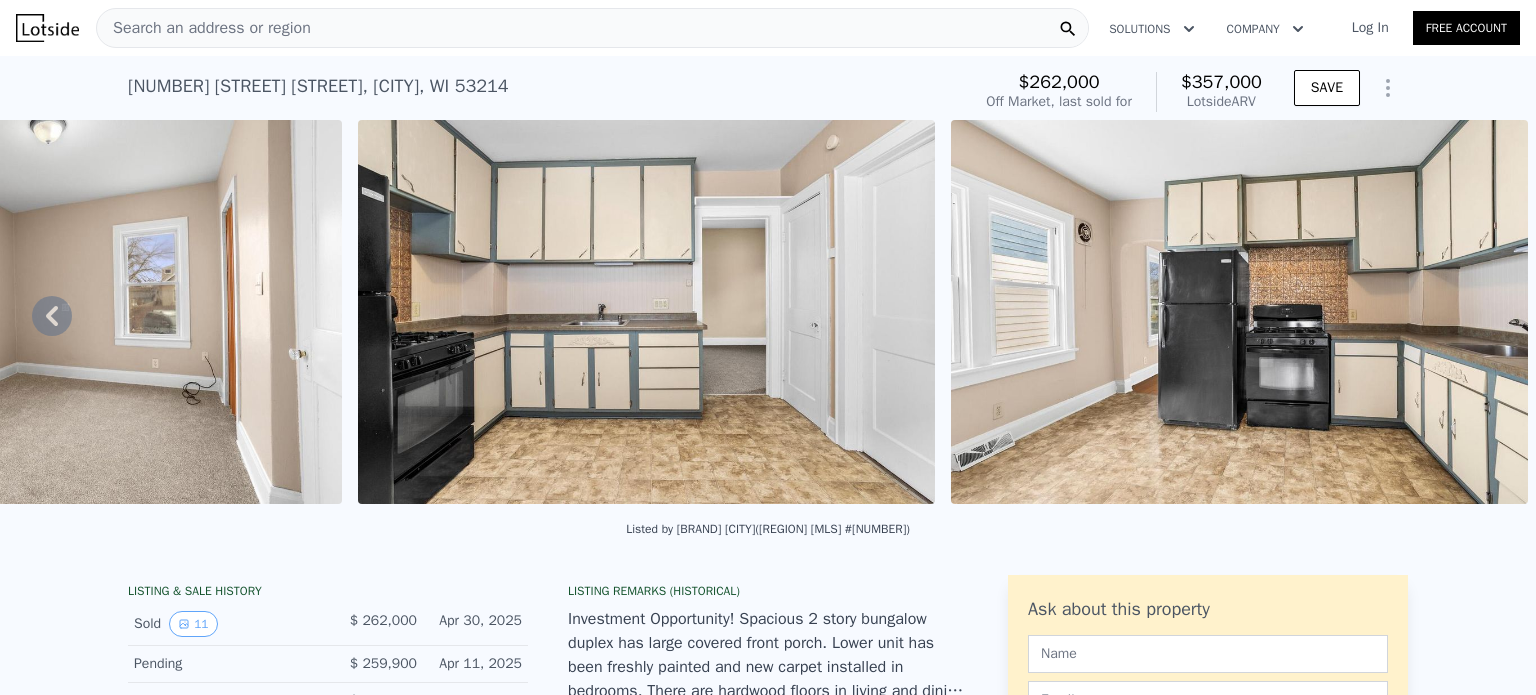 type on "2" 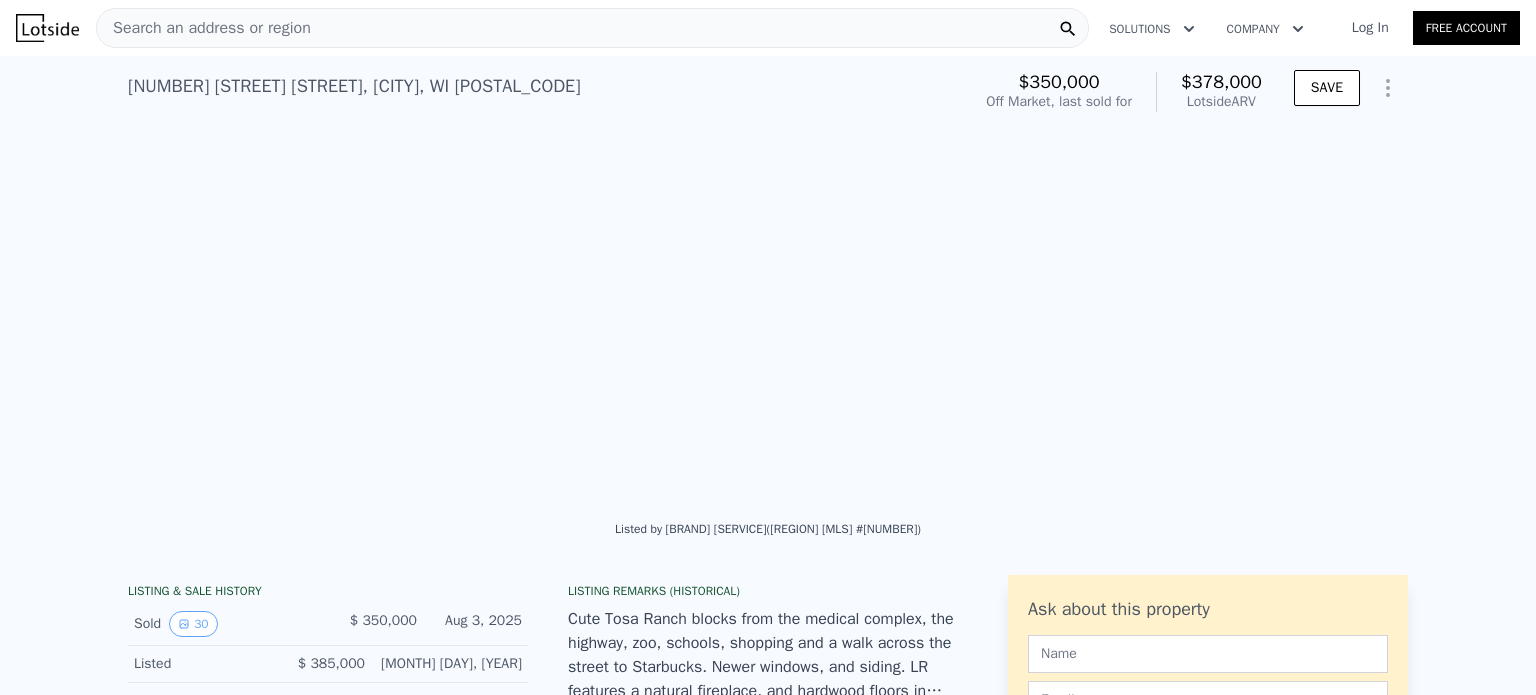 scroll, scrollTop: 0, scrollLeft: 5033, axis: horizontal 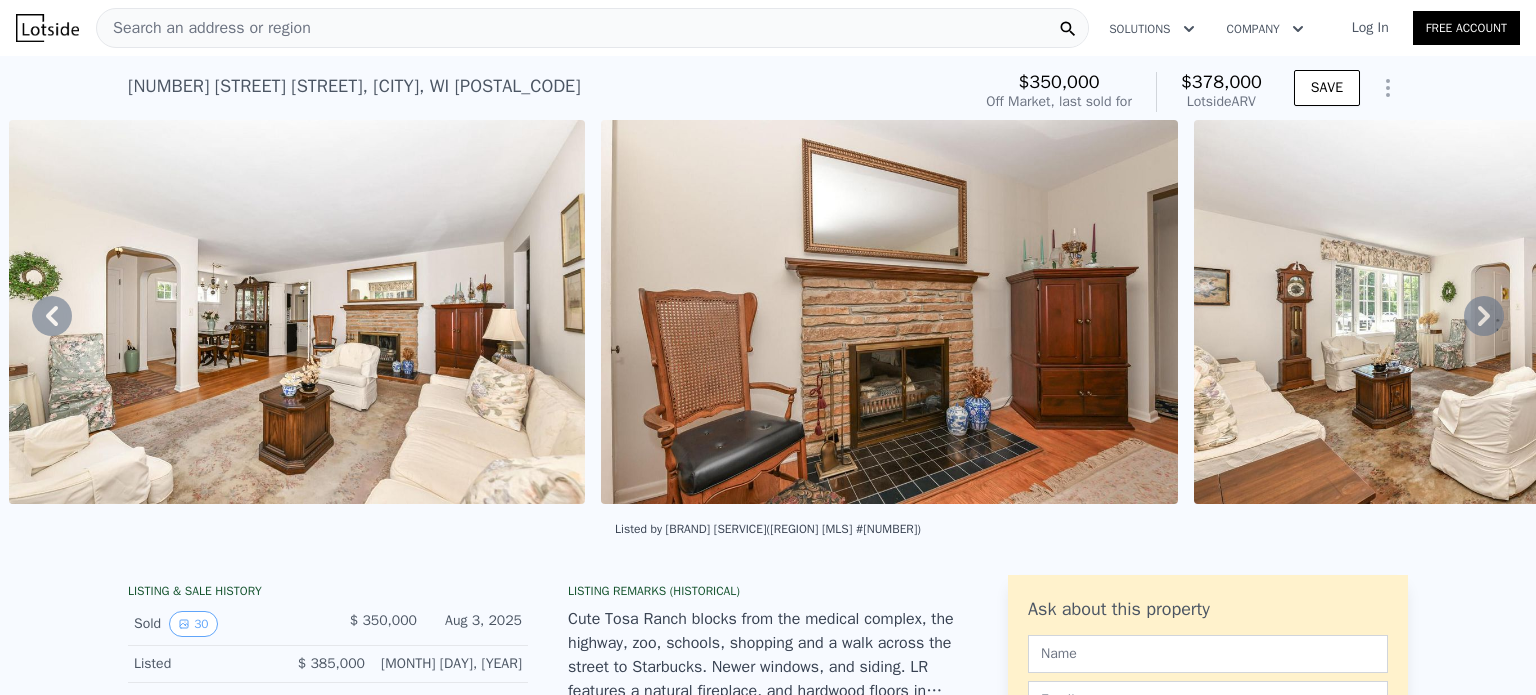 click on "Search an address or region" at bounding box center (592, 28) 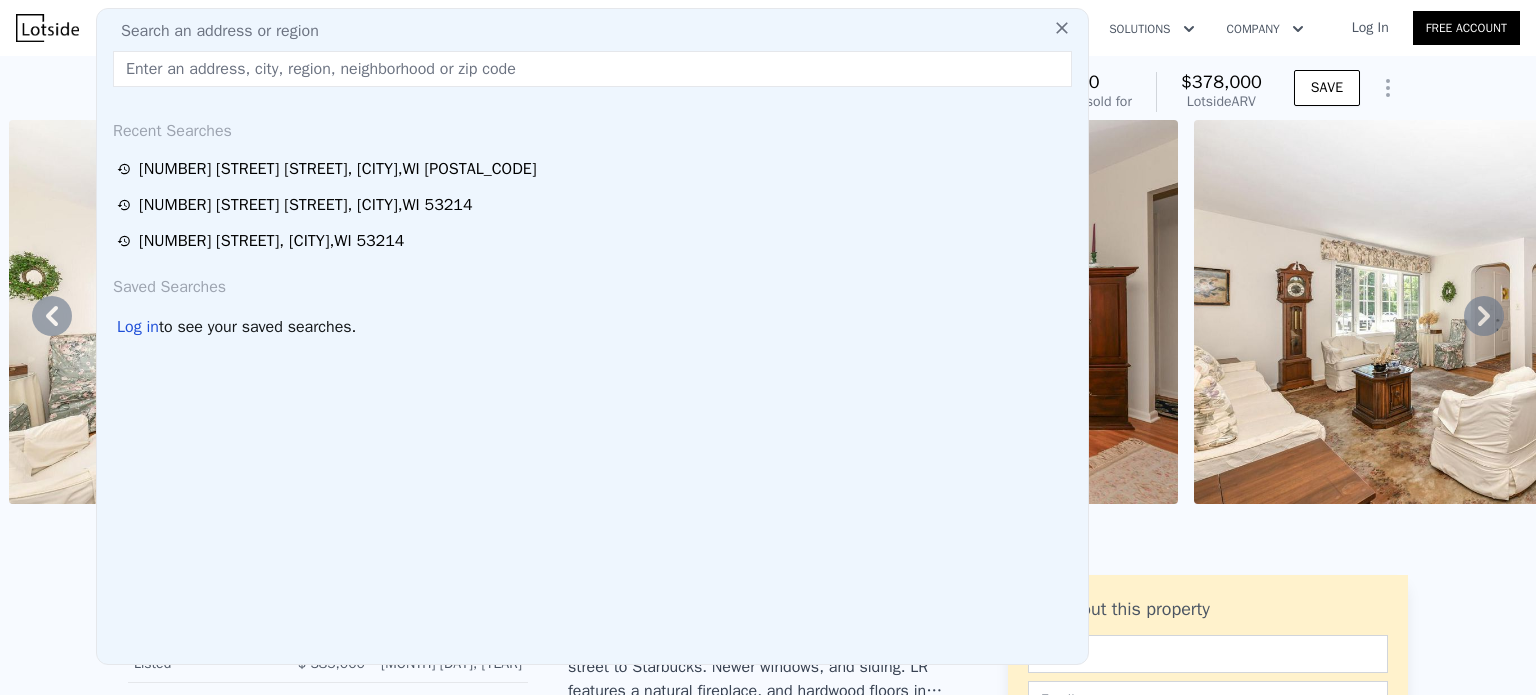 click at bounding box center (592, 69) 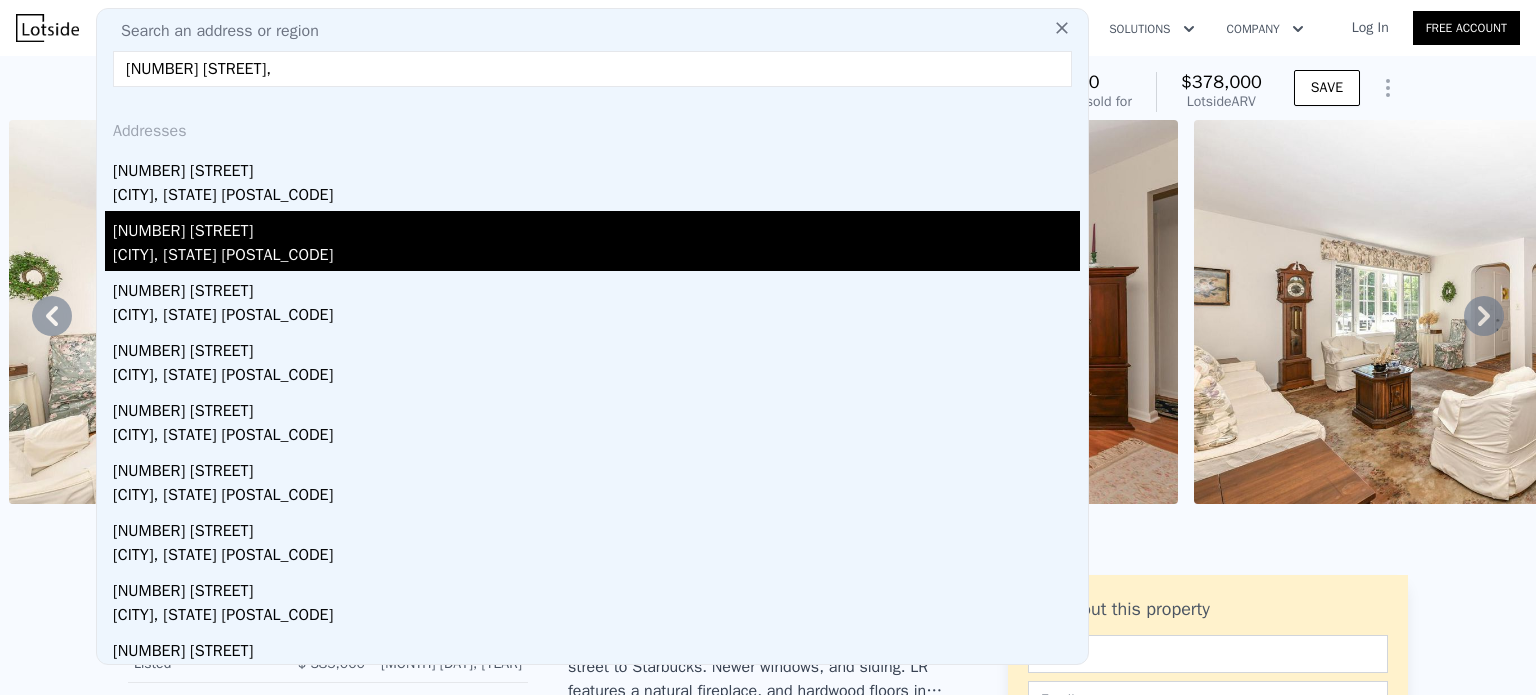 type on "[NUMBER] [STREET]," 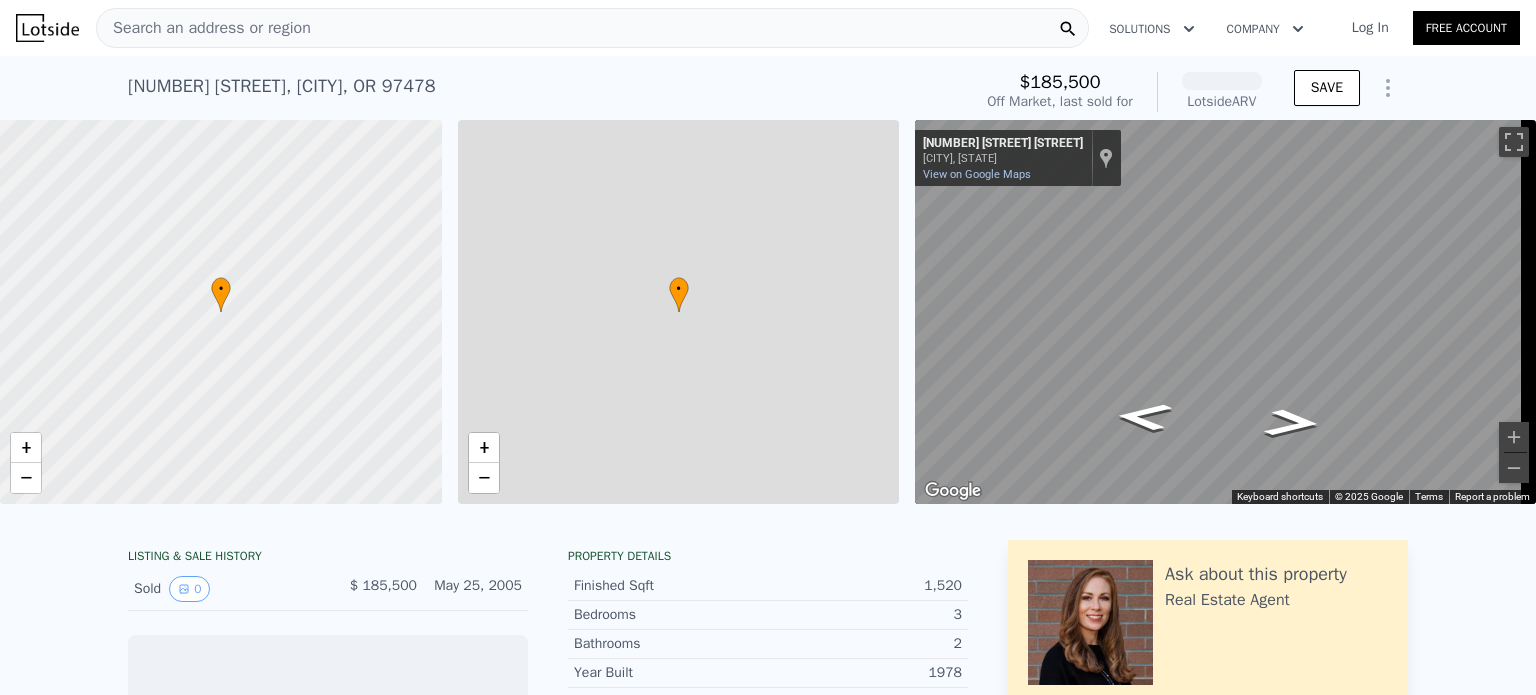 scroll, scrollTop: 0, scrollLeft: 8, axis: horizontal 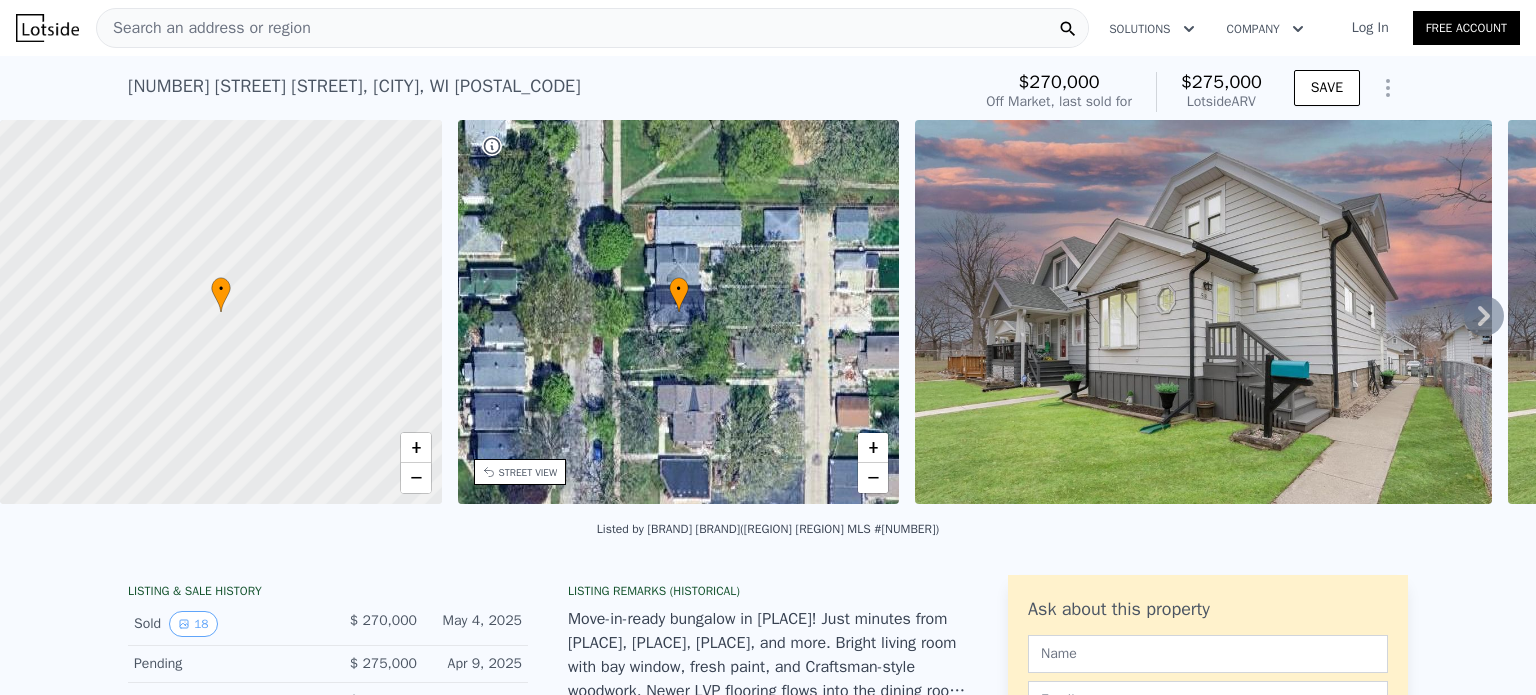 click at bounding box center [1203, 312] 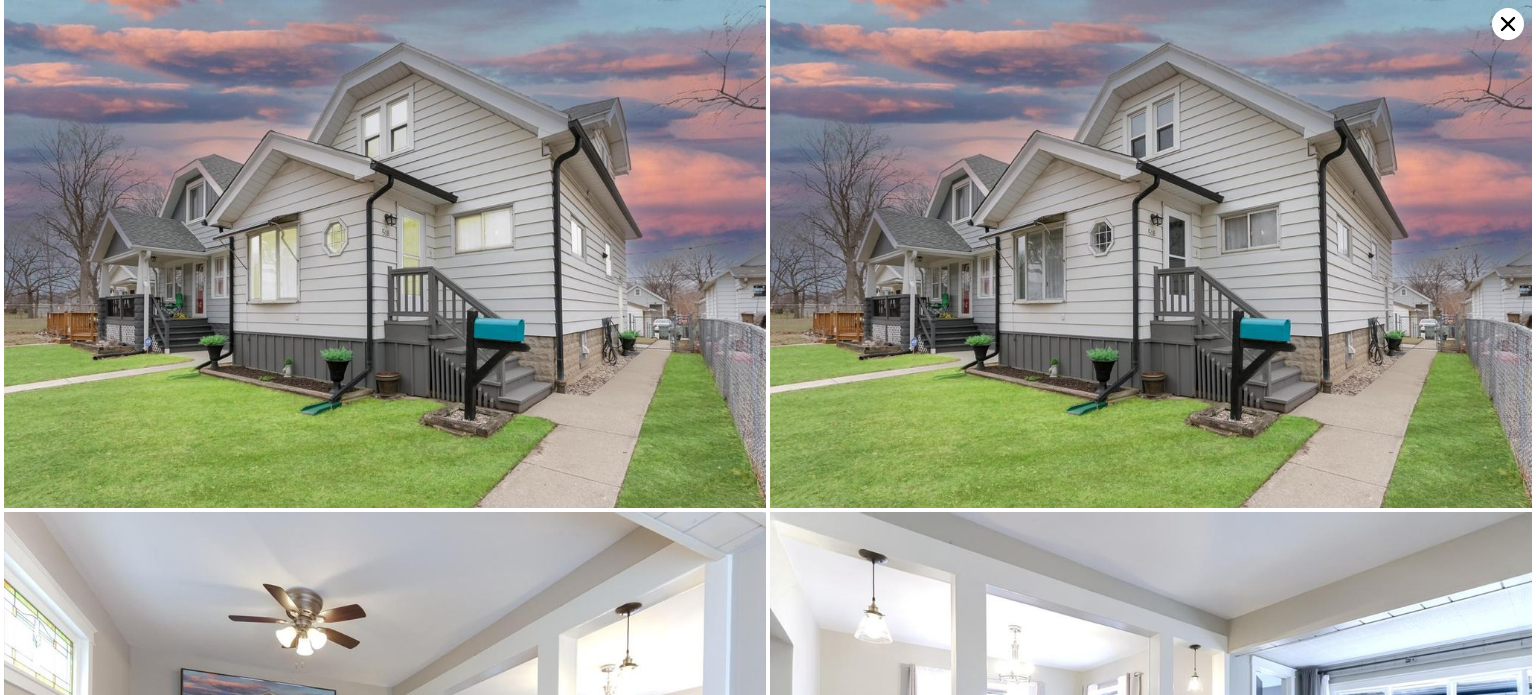 scroll, scrollTop: 0, scrollLeft: 0, axis: both 